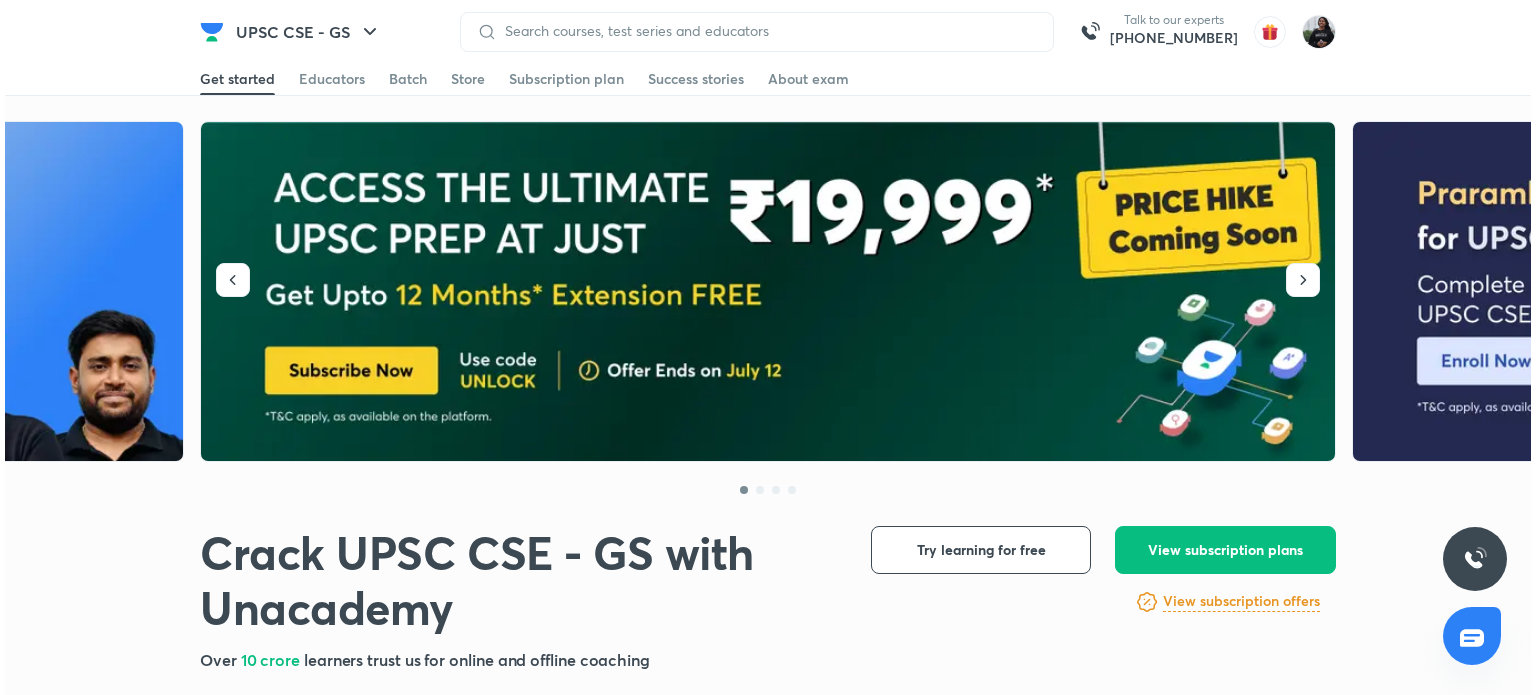 scroll, scrollTop: 0, scrollLeft: 0, axis: both 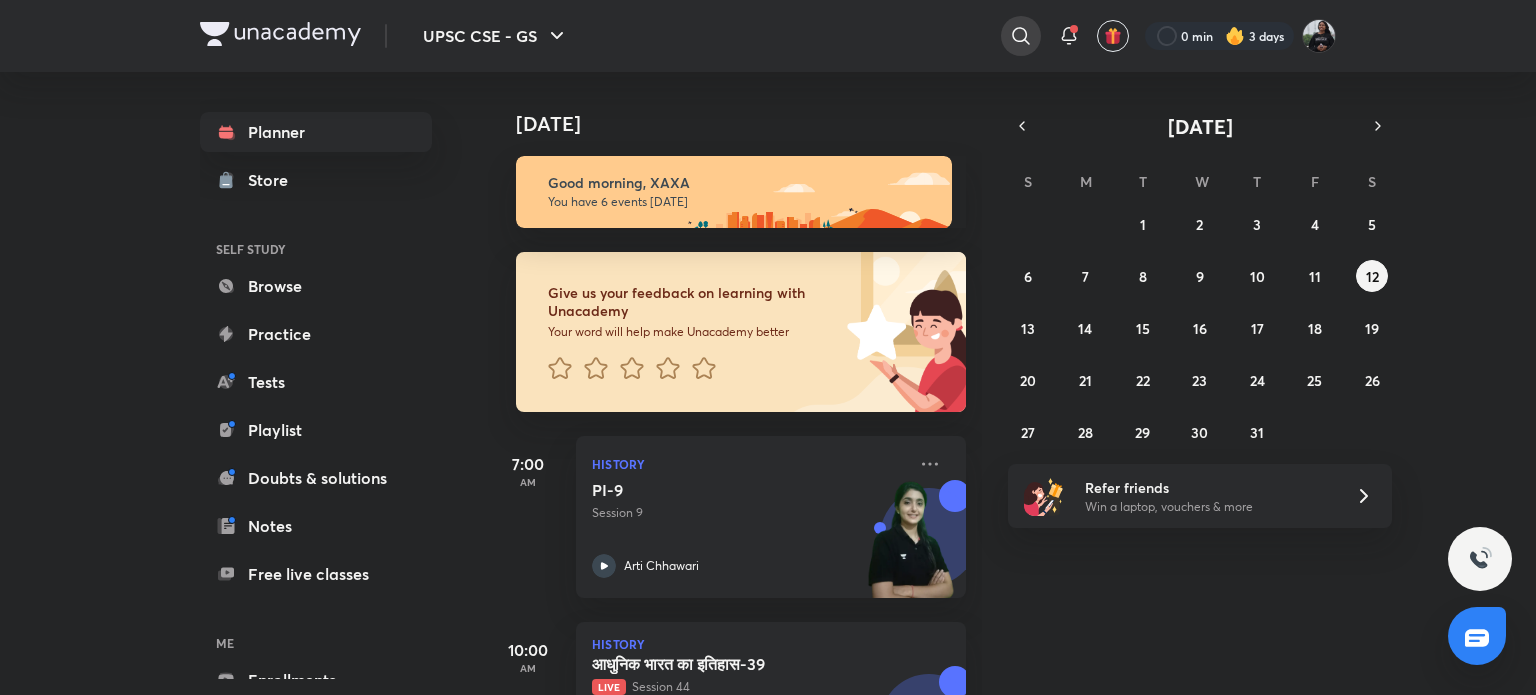 click 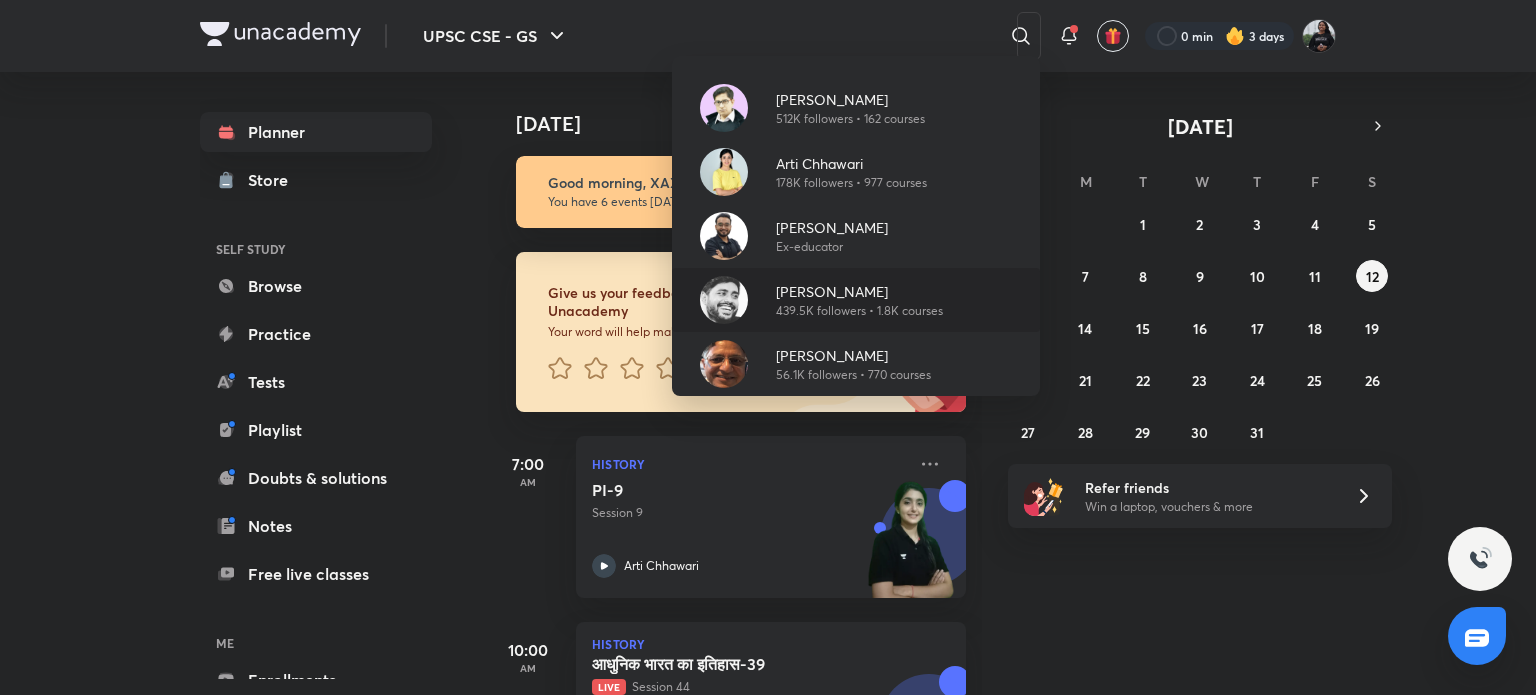 click at bounding box center [724, 300] 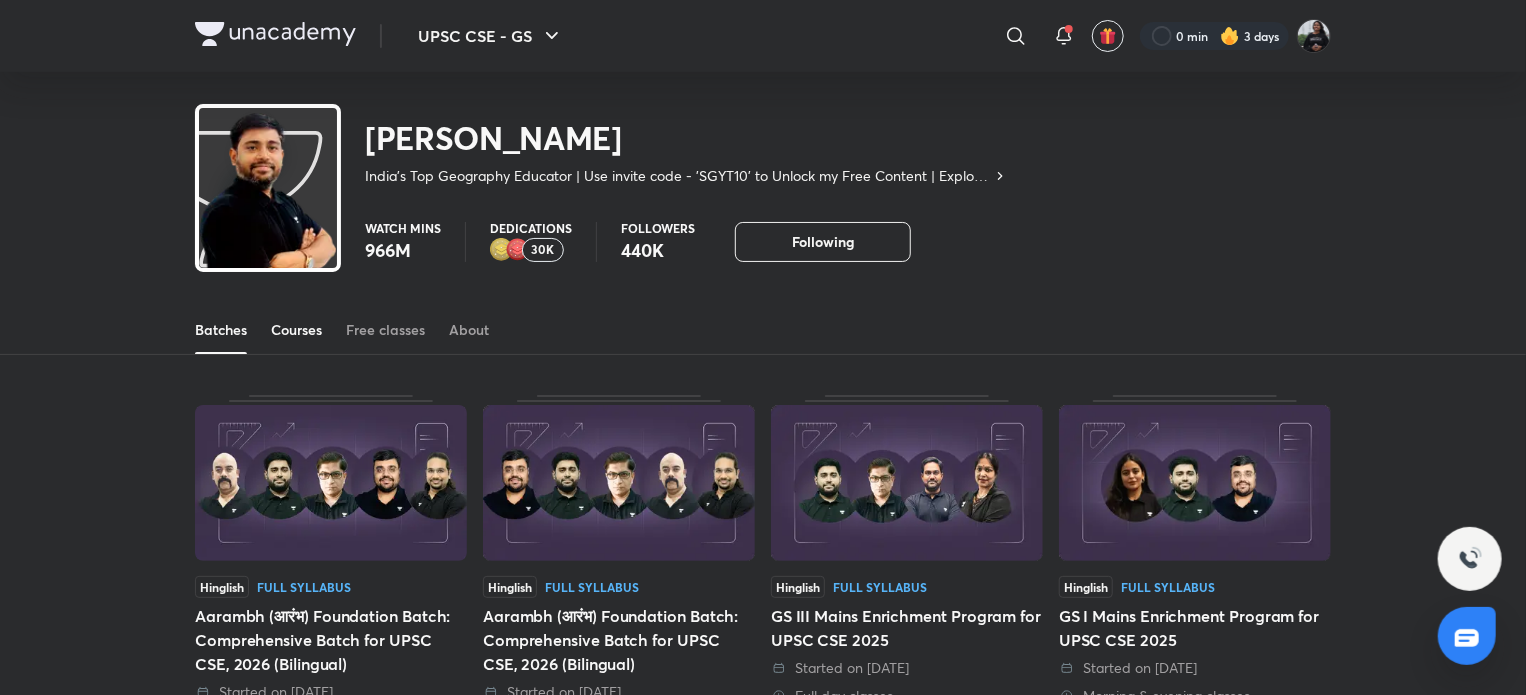 click on "Courses" at bounding box center [296, 330] 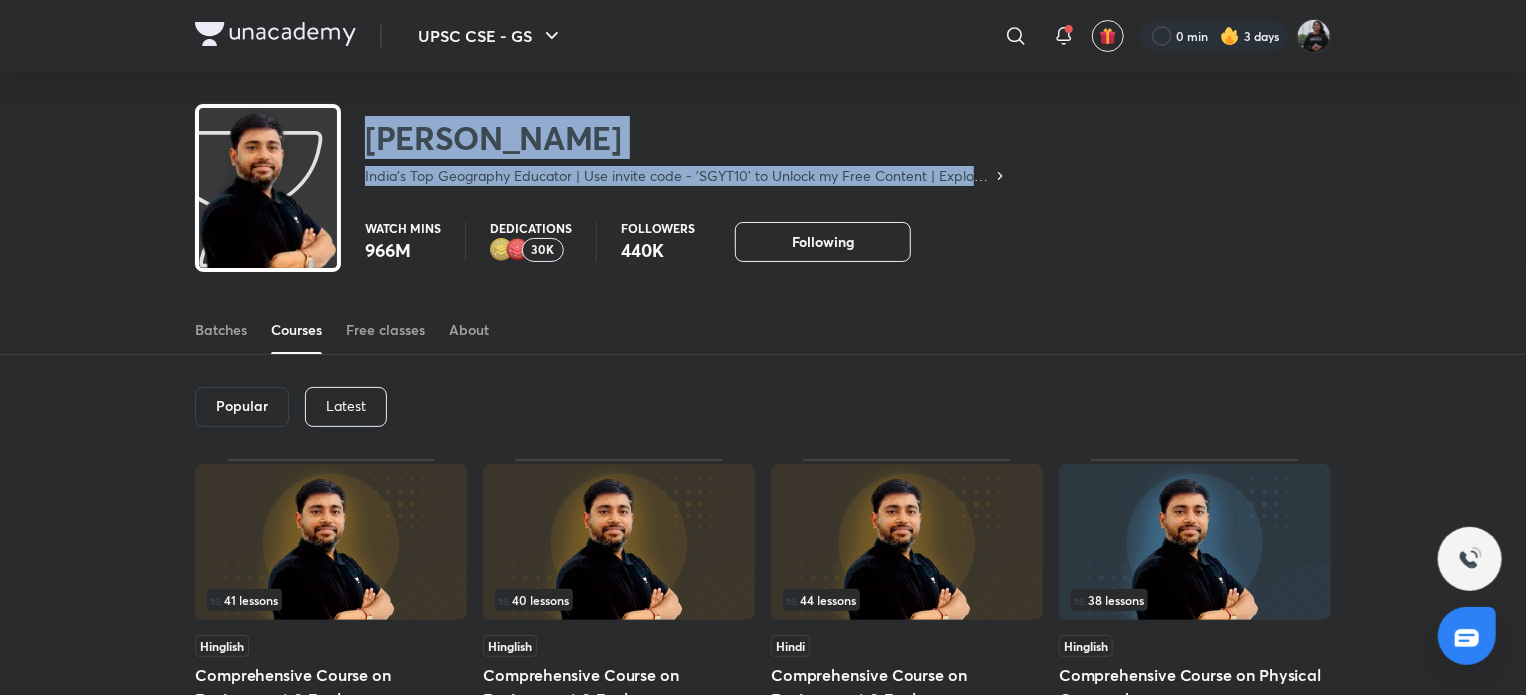 drag, startPoint x: 1520, startPoint y: 59, endPoint x: 1535, endPoint y: 169, distance: 111.01801 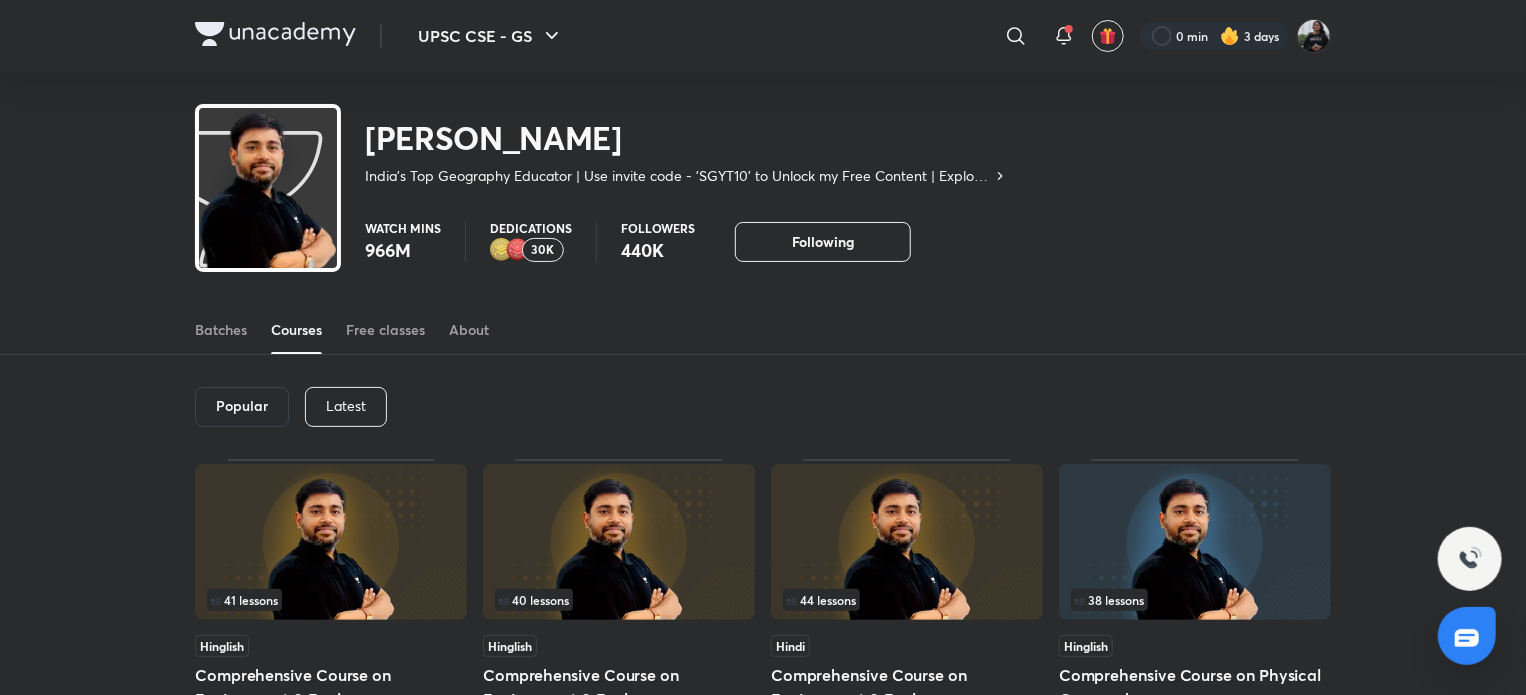 click on "Batches Courses Free classes About" at bounding box center (763, 308) 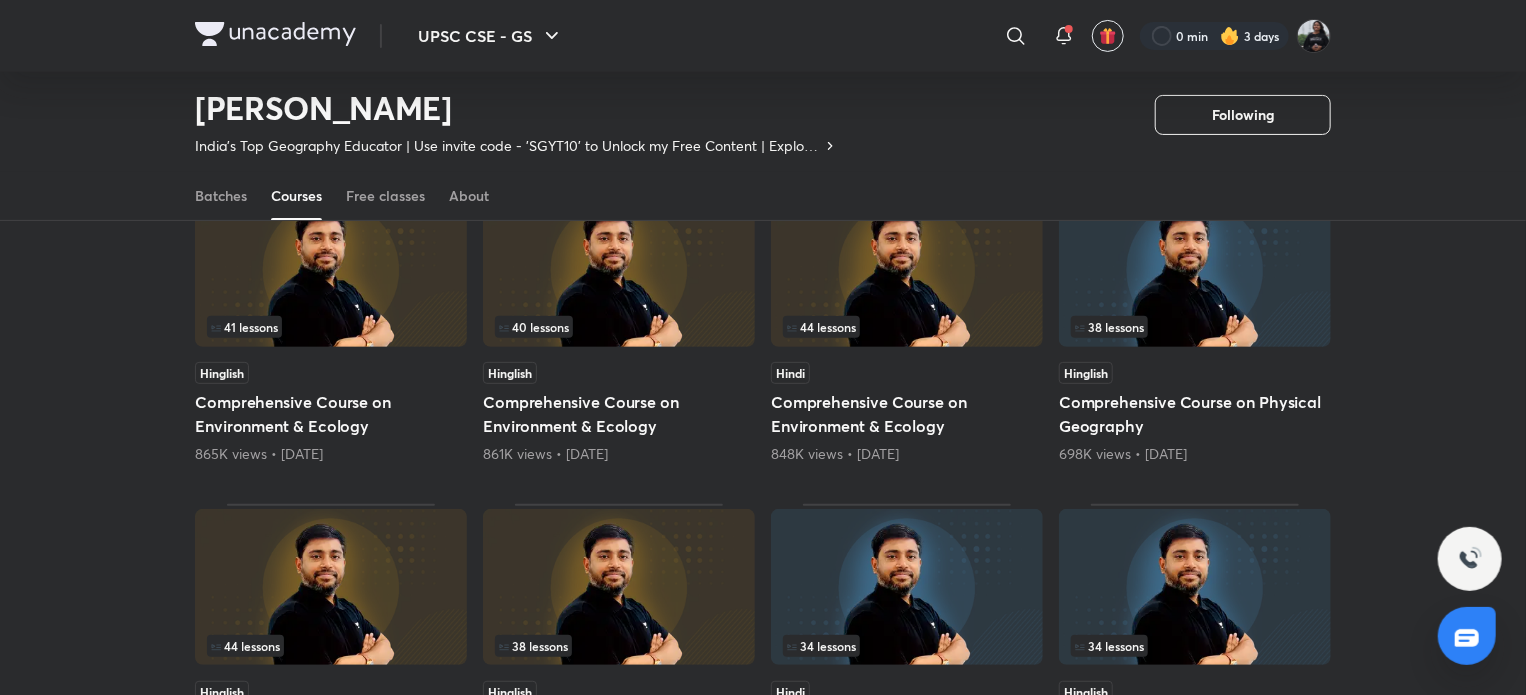 scroll, scrollTop: 243, scrollLeft: 0, axis: vertical 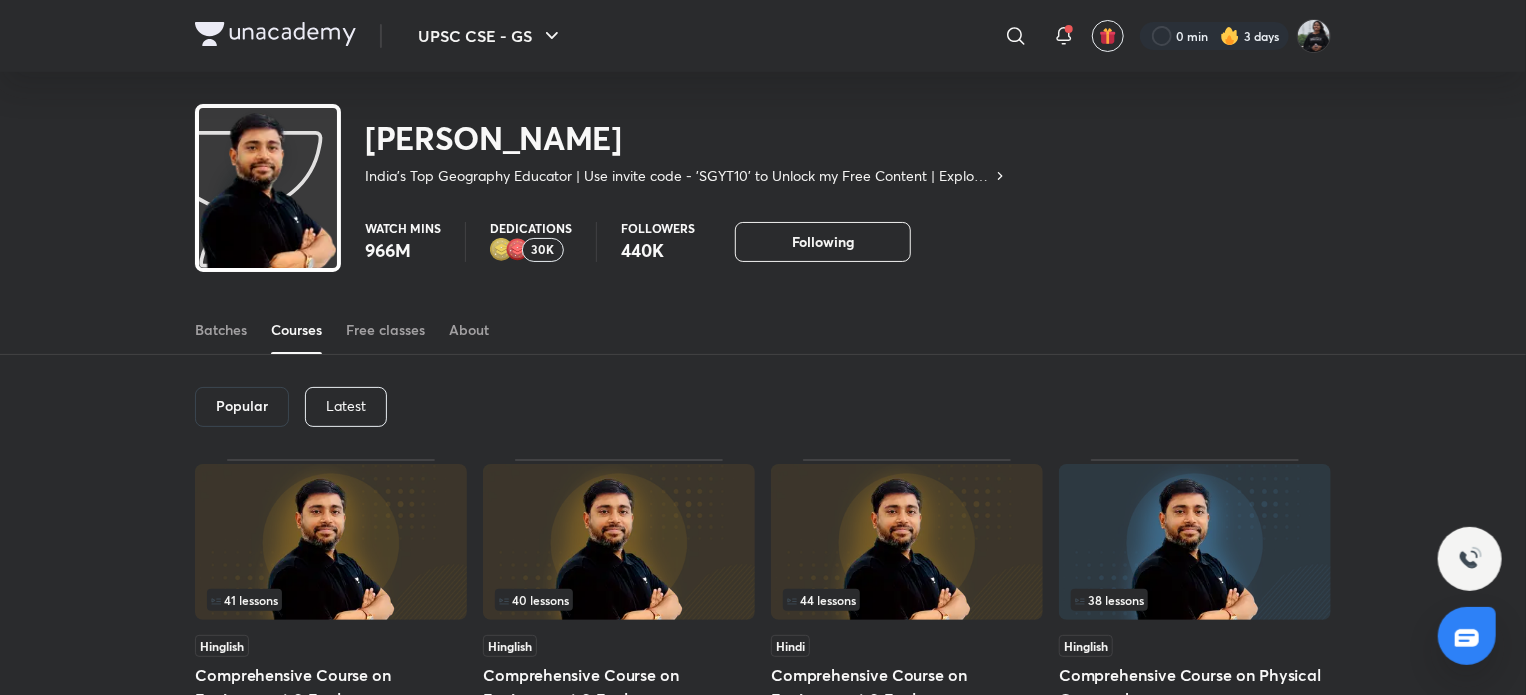 click on "Latest" at bounding box center [346, 407] 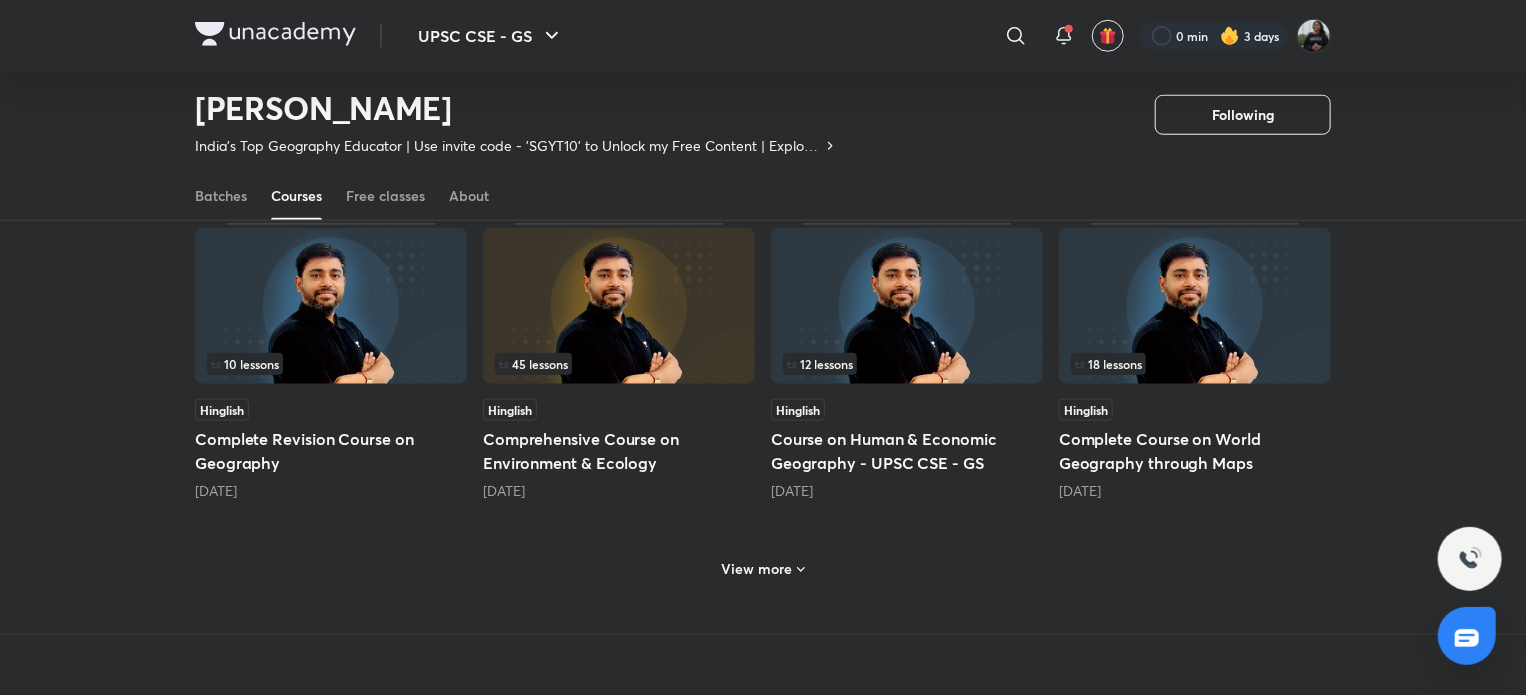 scroll, scrollTop: 848, scrollLeft: 0, axis: vertical 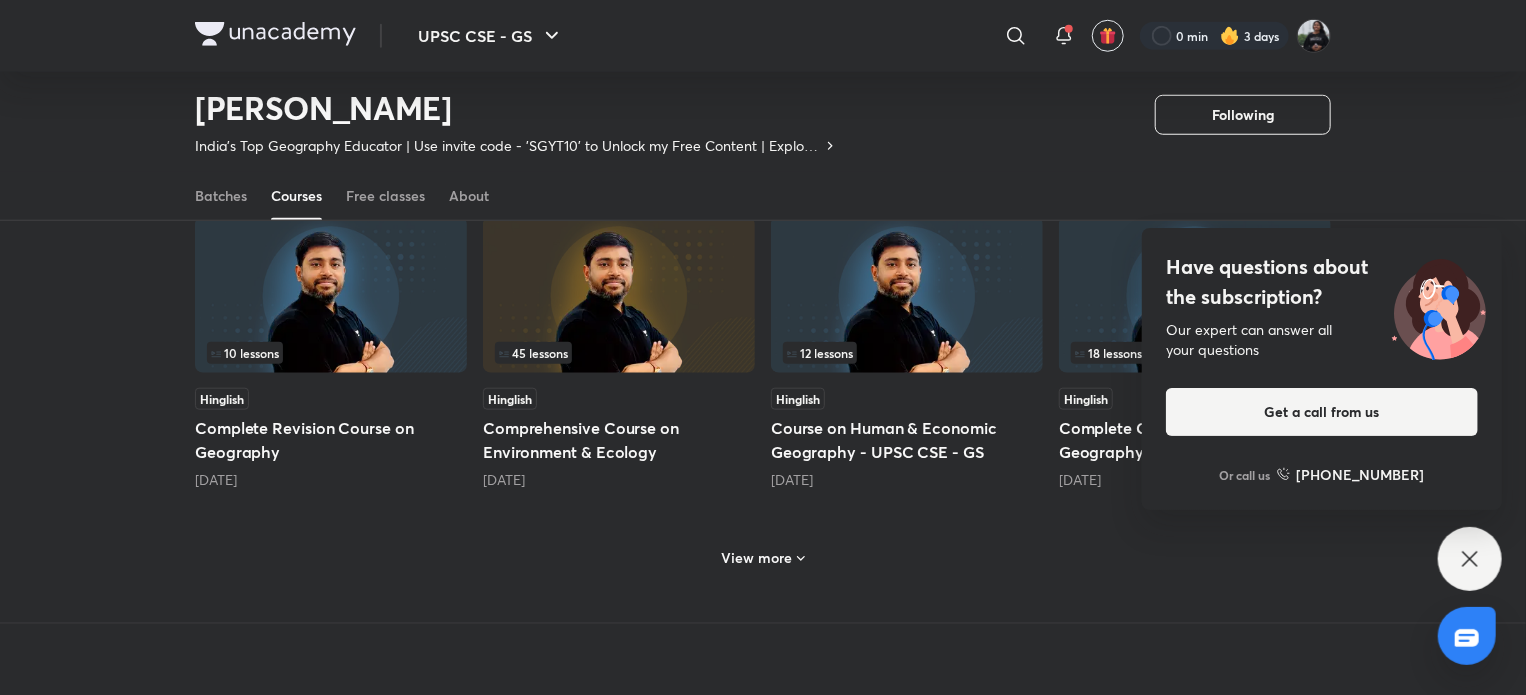 click at bounding box center [619, 295] 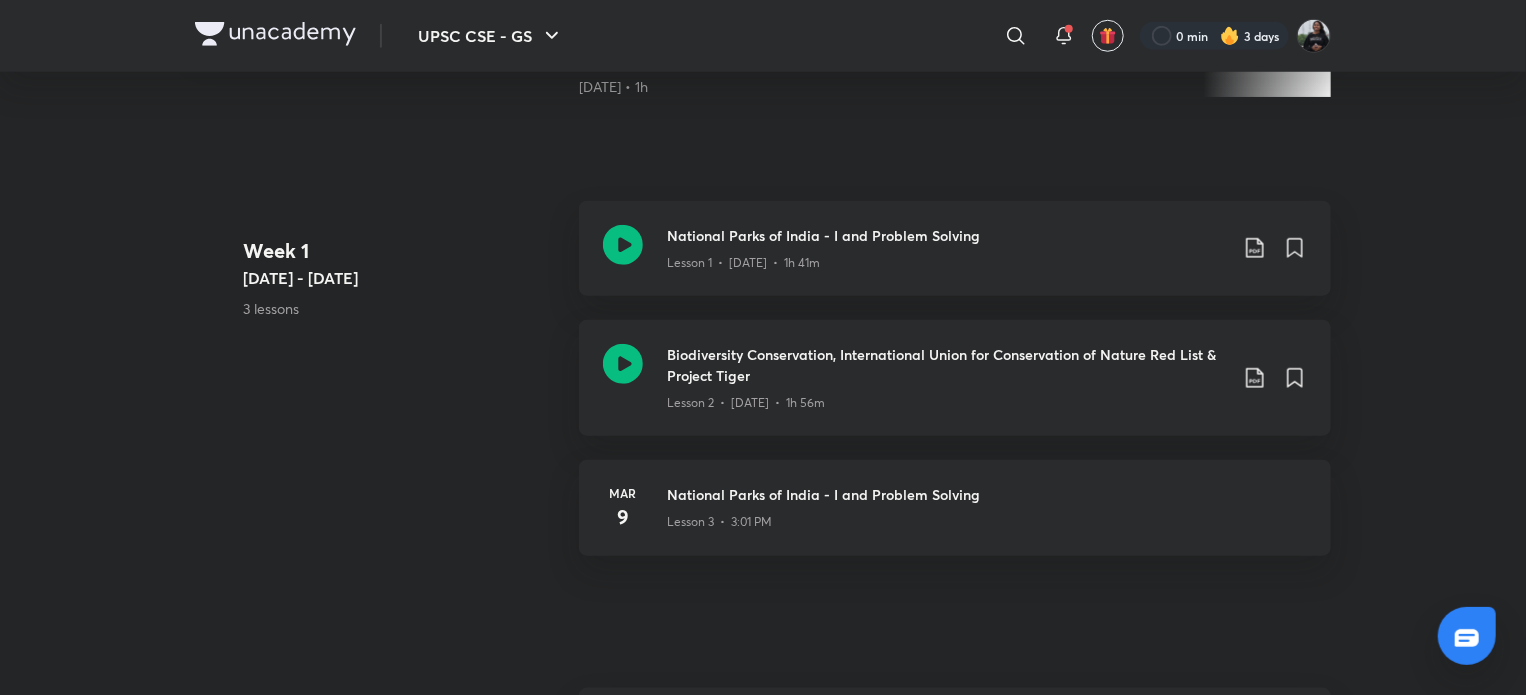 scroll, scrollTop: 0, scrollLeft: 0, axis: both 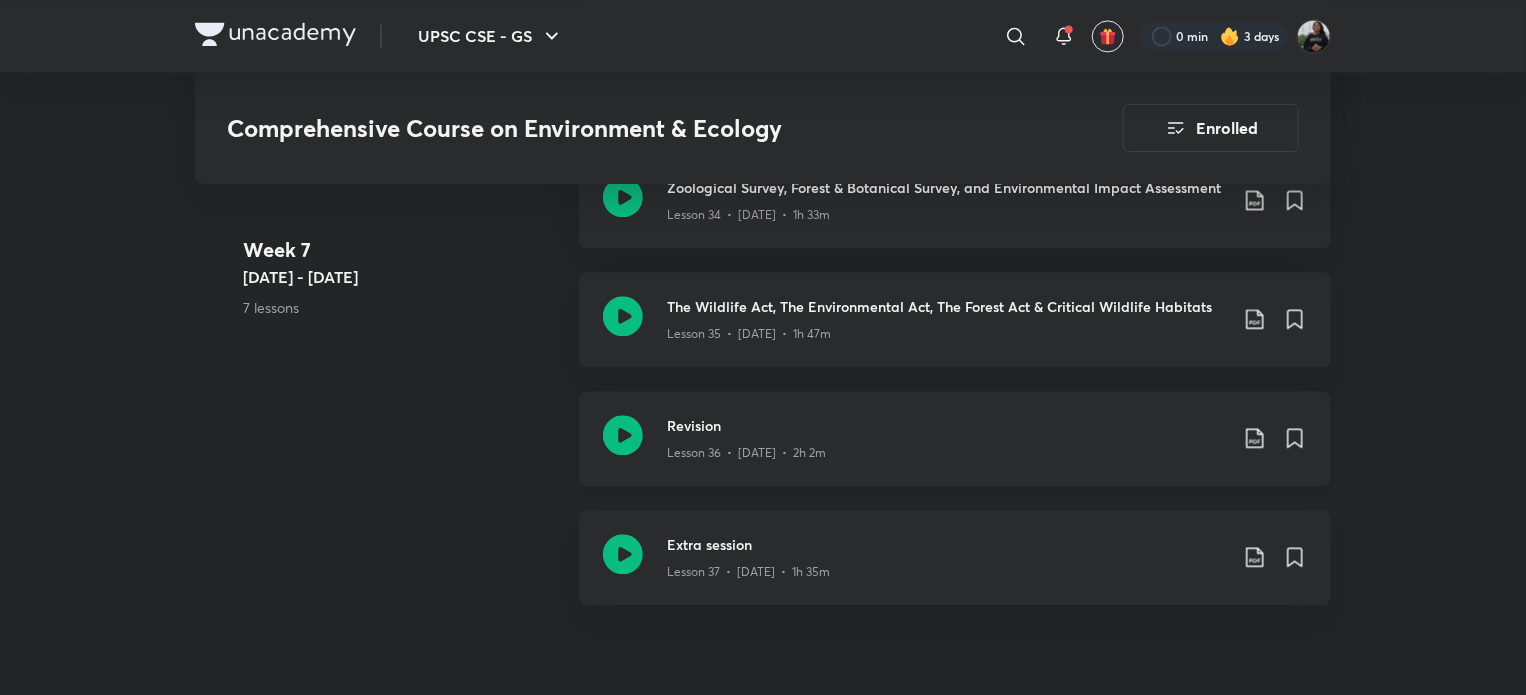 click on "Revision" at bounding box center [947, 425] 